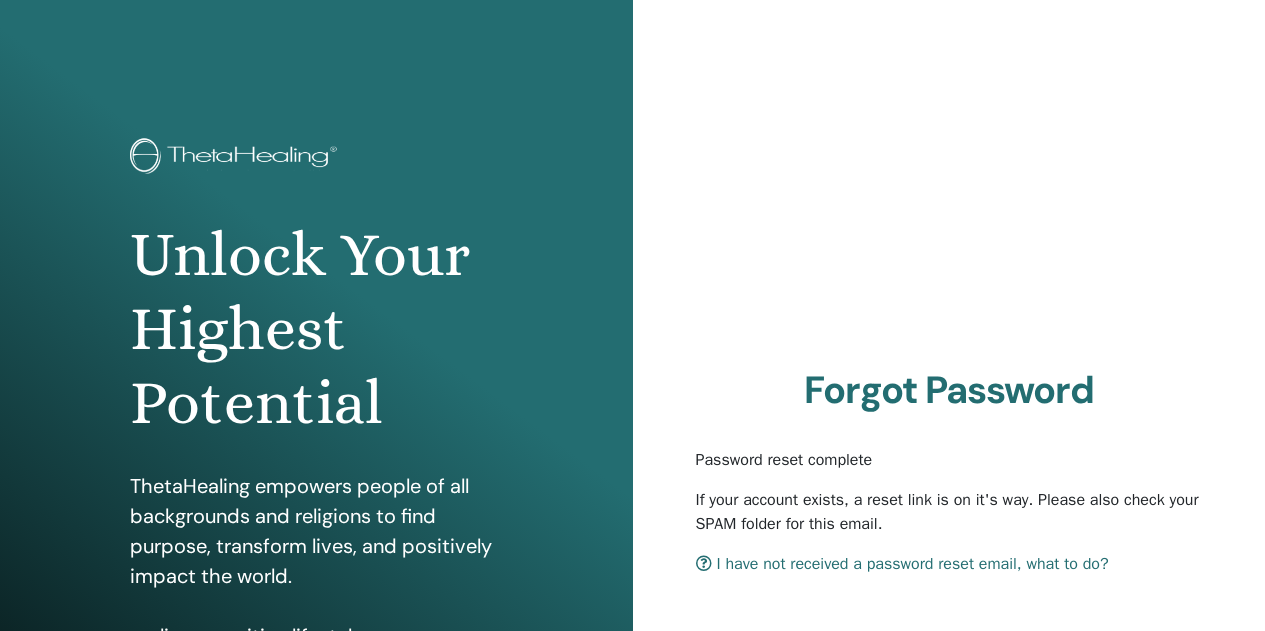 scroll, scrollTop: 0, scrollLeft: 0, axis: both 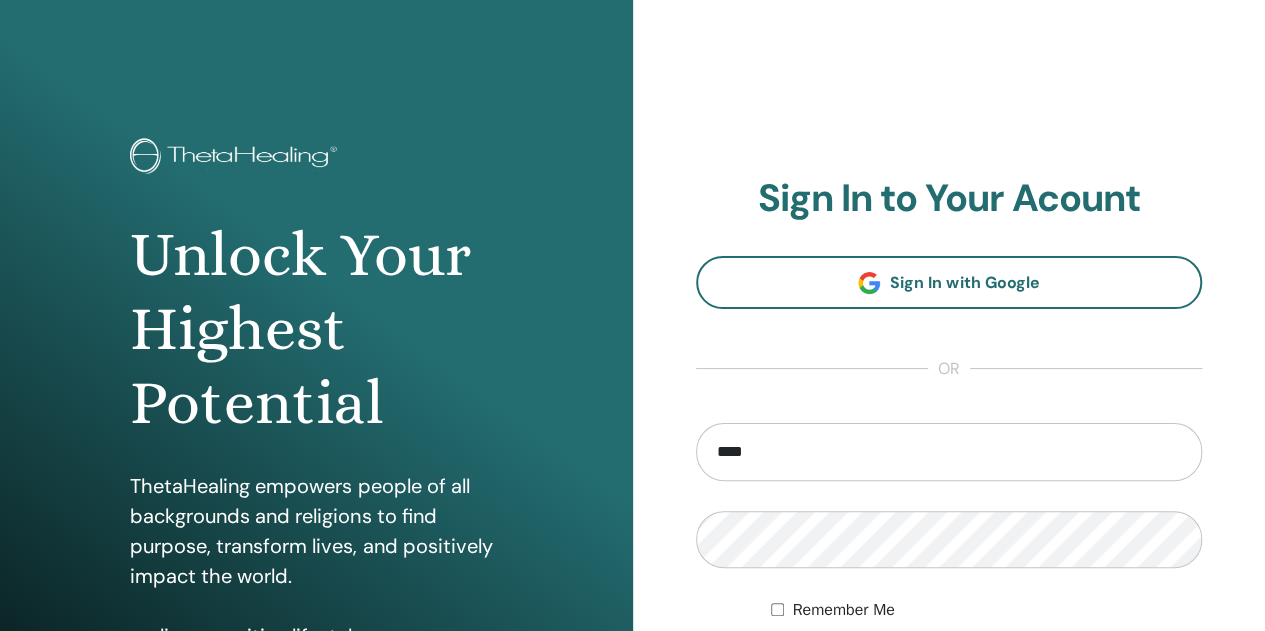 type on "**********" 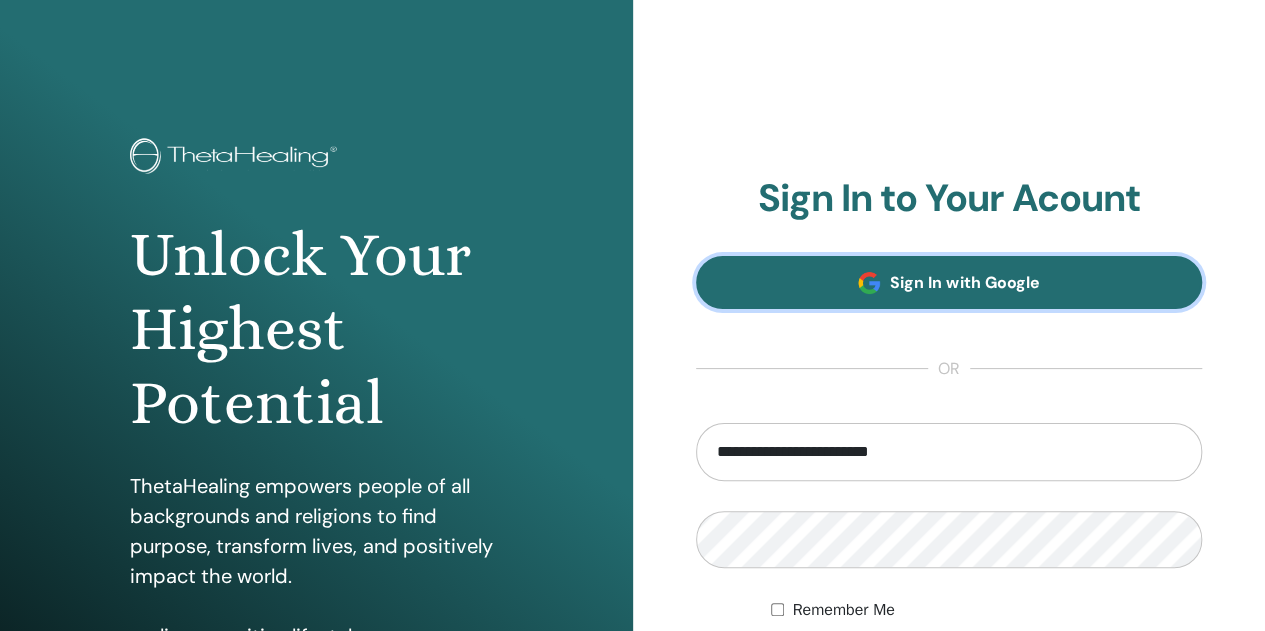 click on "Sign In with Google" at bounding box center (949, 282) 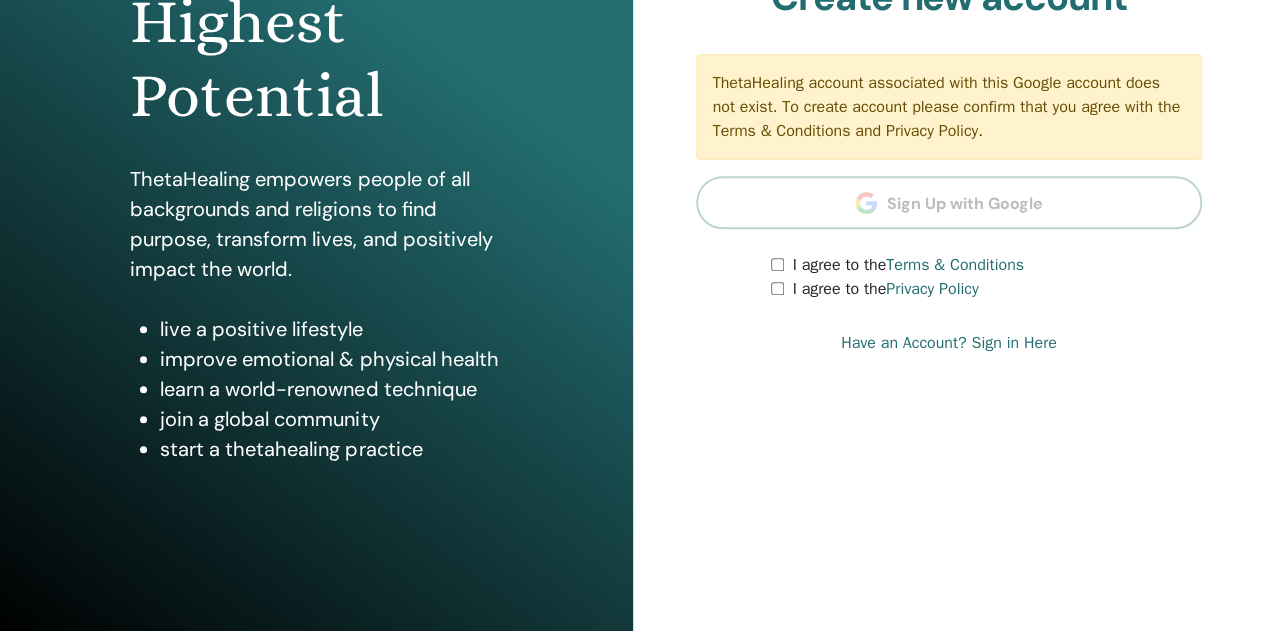 scroll, scrollTop: 308, scrollLeft: 0, axis: vertical 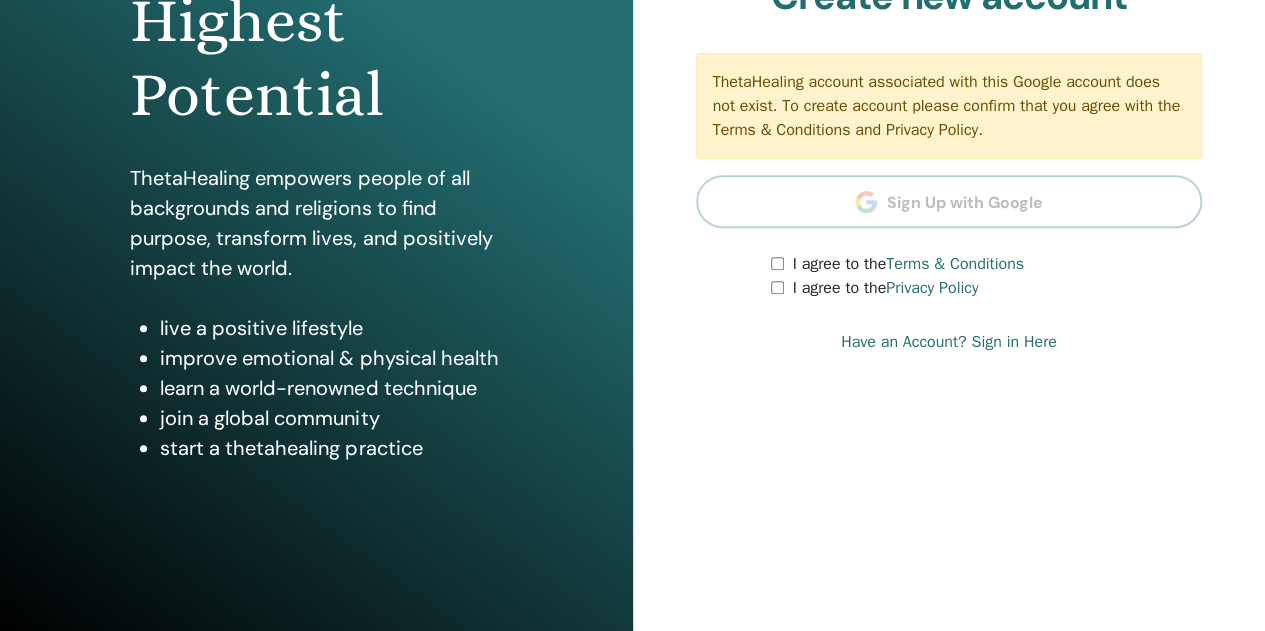 click on "Create new account
ThetaHealing account associated with this Google account does not exist. To create account please confirm that you agree with the Terms & Conditions and Privacy Policy.
Sign Up with Google
I agree to the  Terms & Conditions
I agree to the  Privacy Policy" at bounding box center [949, 137] 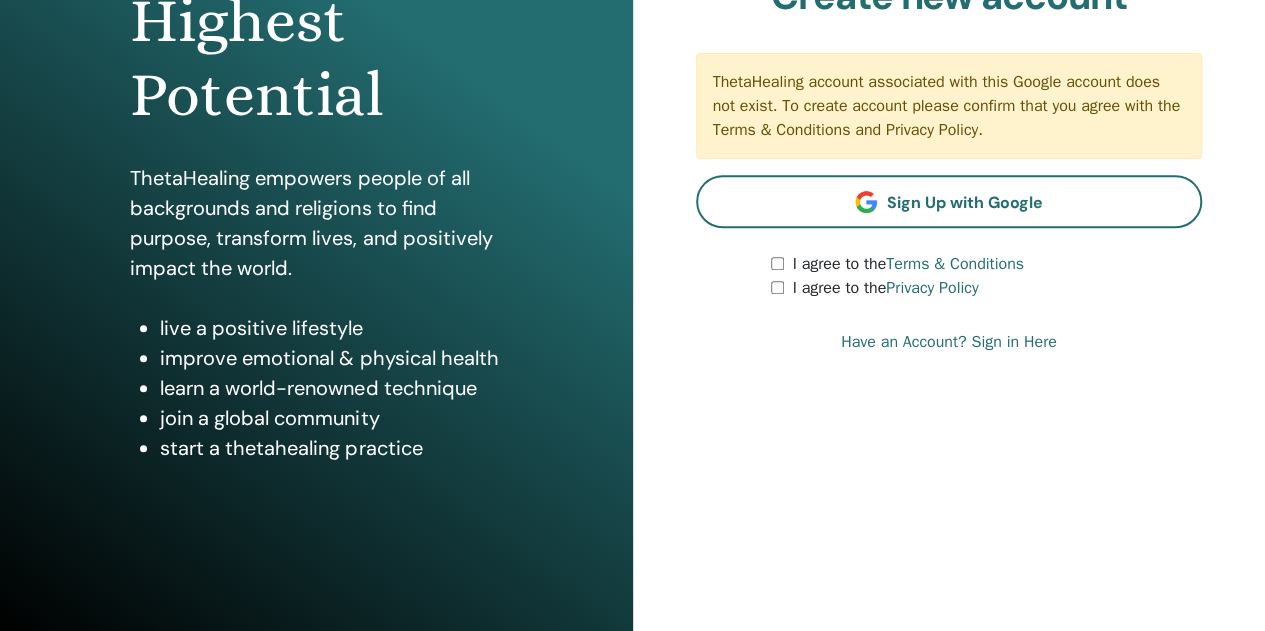 click on "Have an Account? Sign in Here" at bounding box center (949, 342) 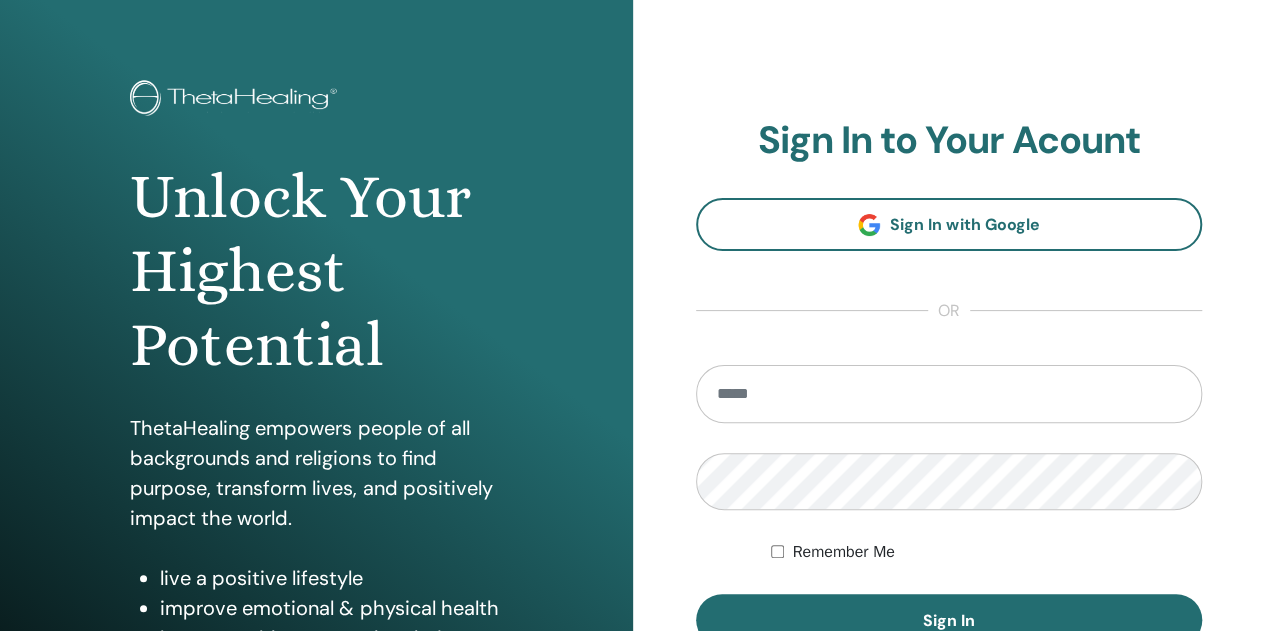 scroll, scrollTop: 0, scrollLeft: 0, axis: both 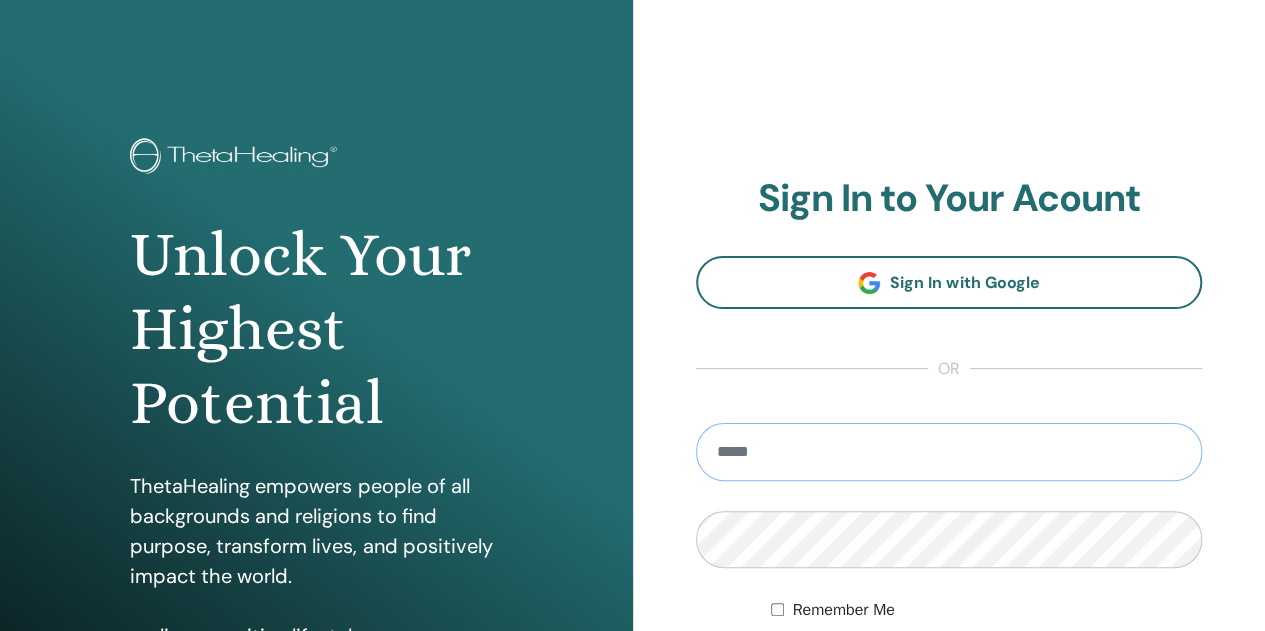 click at bounding box center [949, 452] 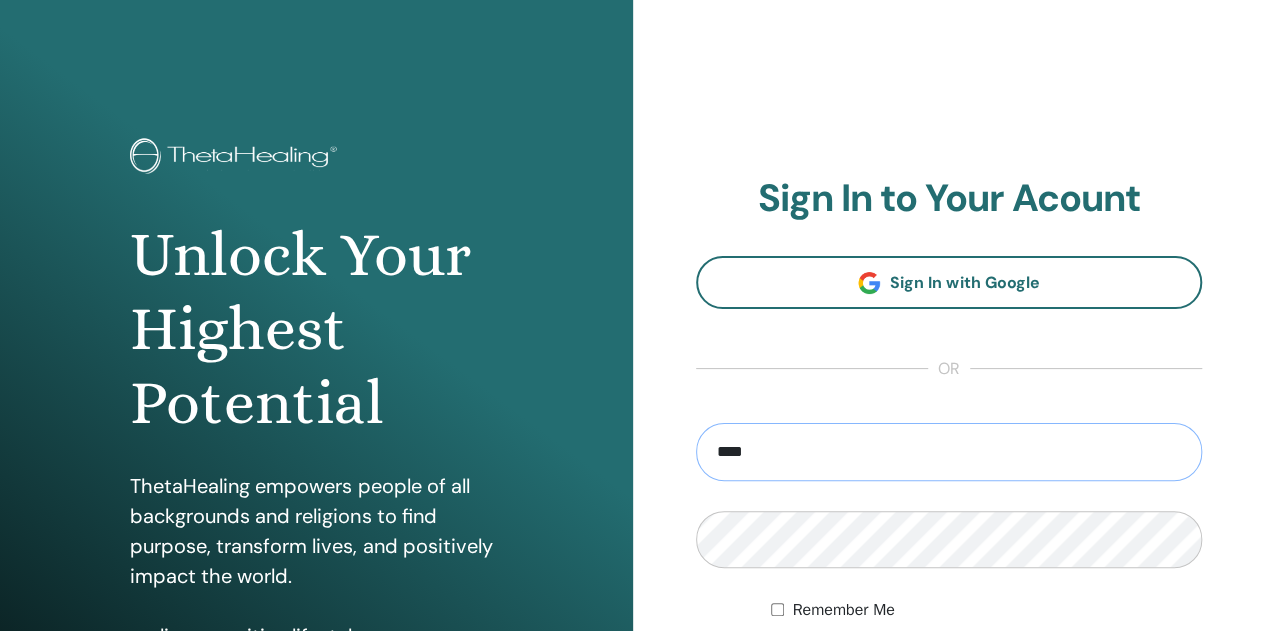 type on "**********" 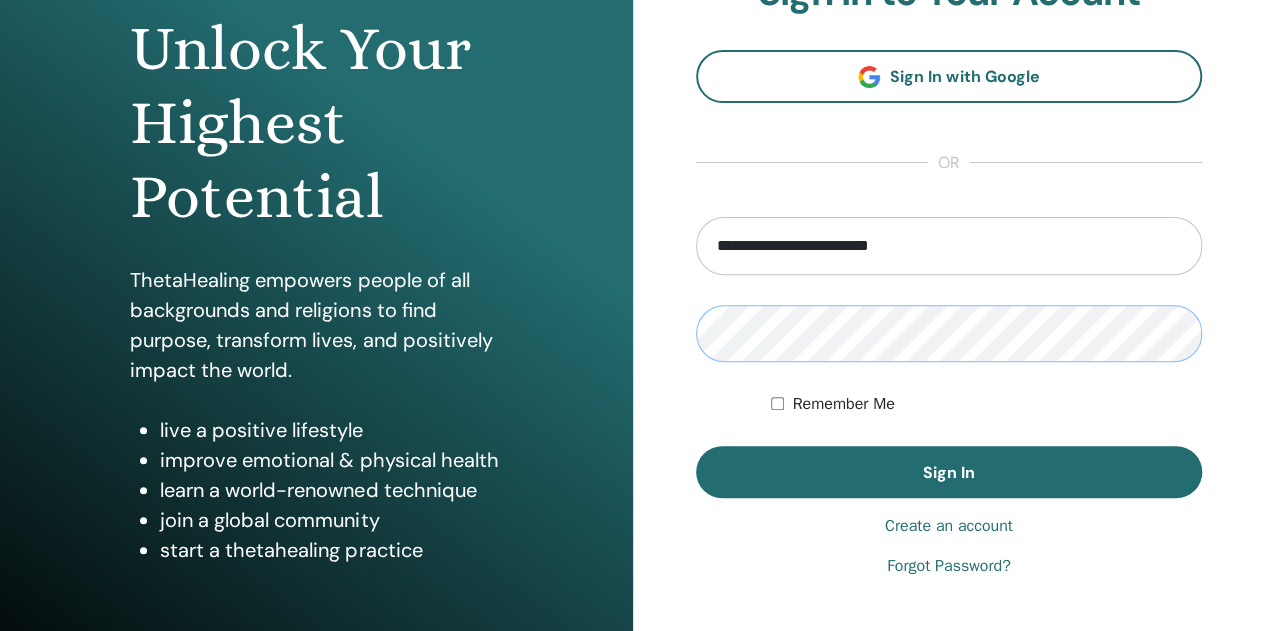 scroll, scrollTop: 211, scrollLeft: 0, axis: vertical 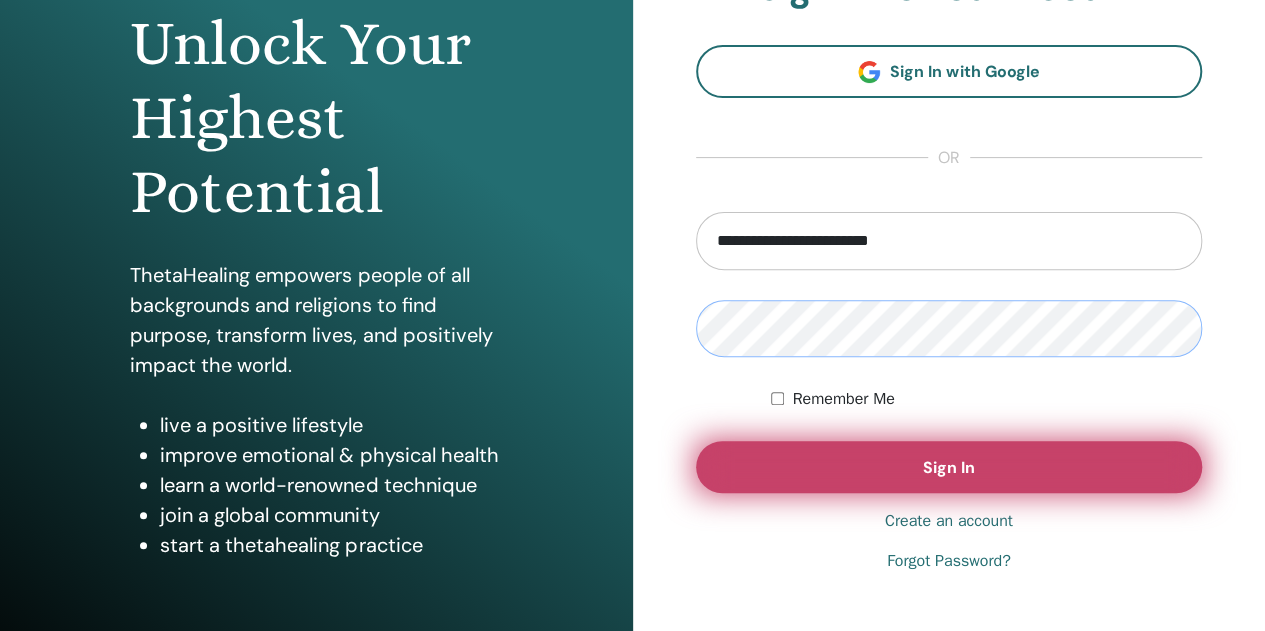click on "Sign In" at bounding box center (949, 467) 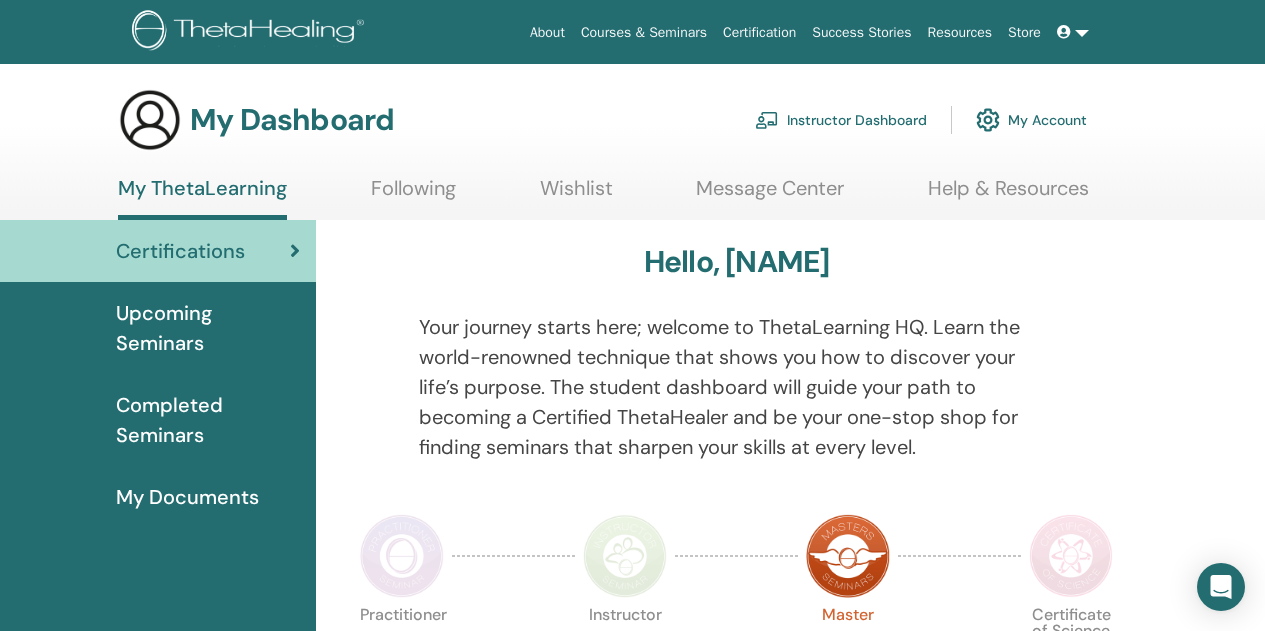 scroll, scrollTop: 0, scrollLeft: 0, axis: both 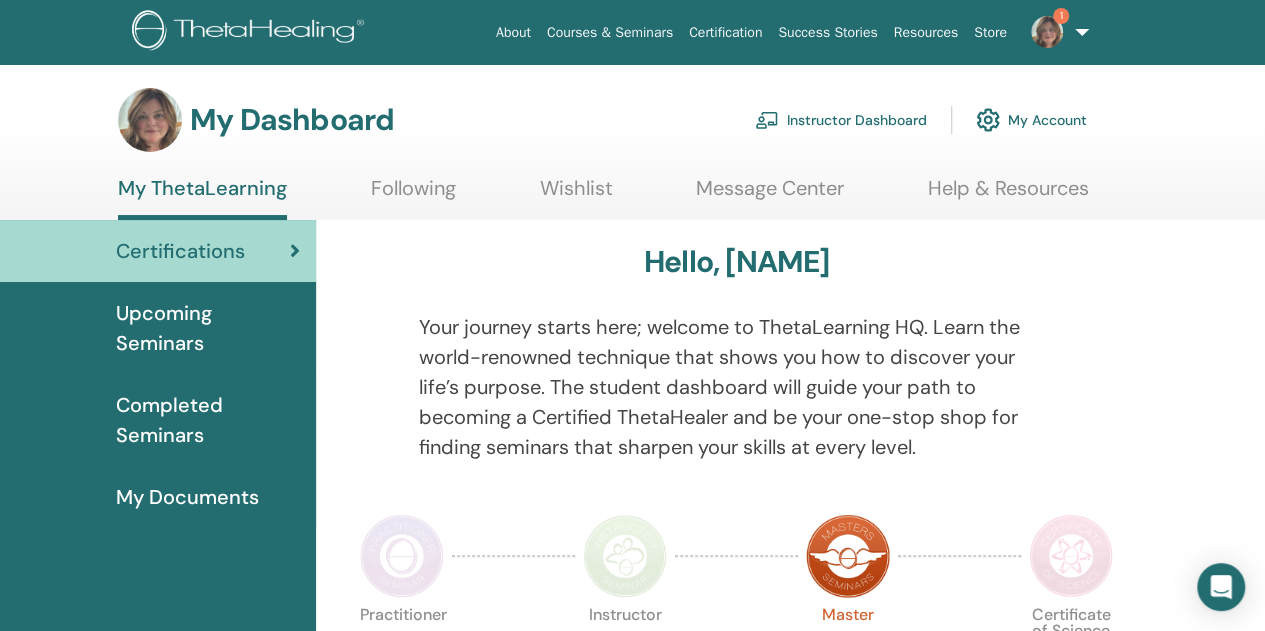 click on "Instructor Dashboard" at bounding box center (841, 120) 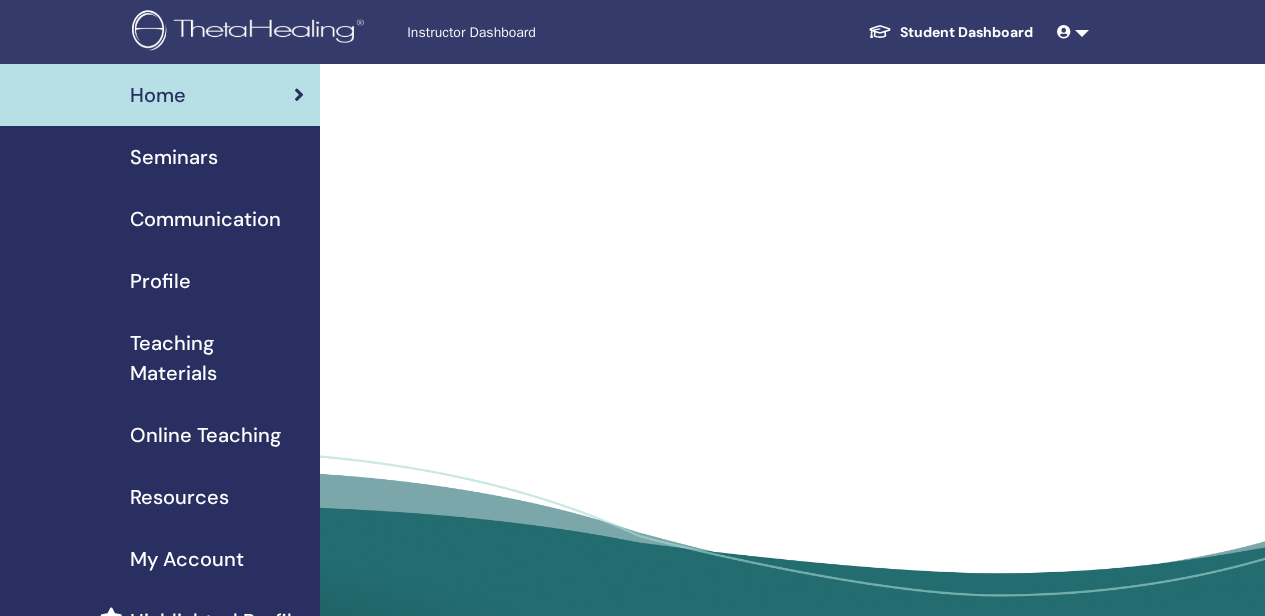 scroll, scrollTop: 0, scrollLeft: 0, axis: both 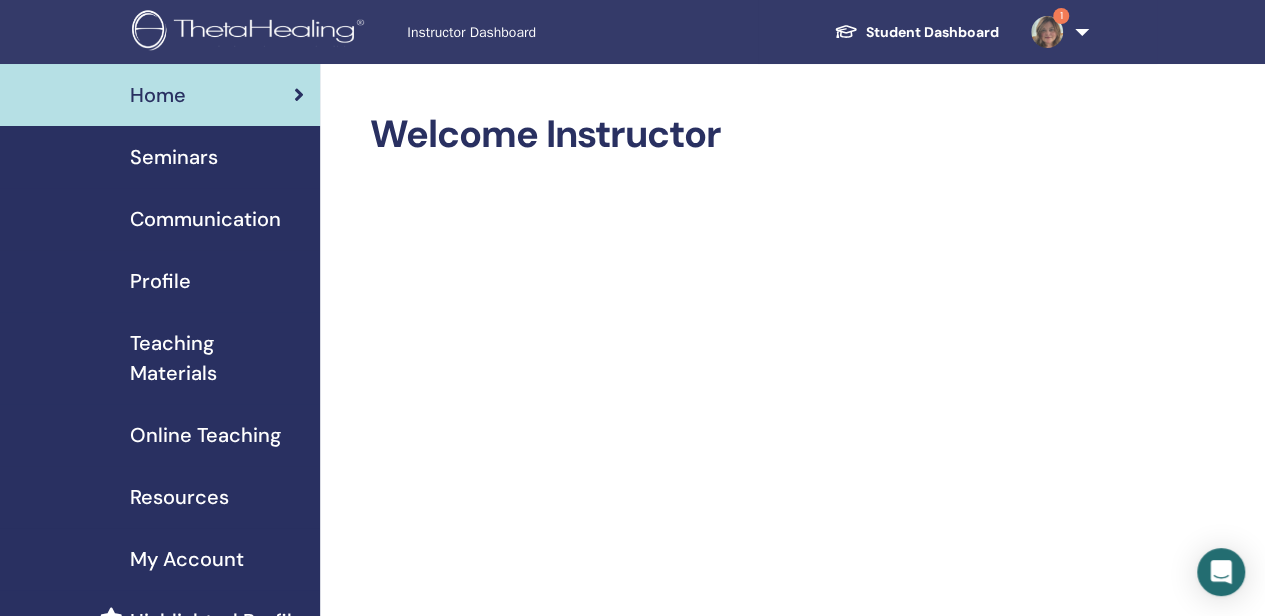 click on "Online Teaching" at bounding box center (205, 435) 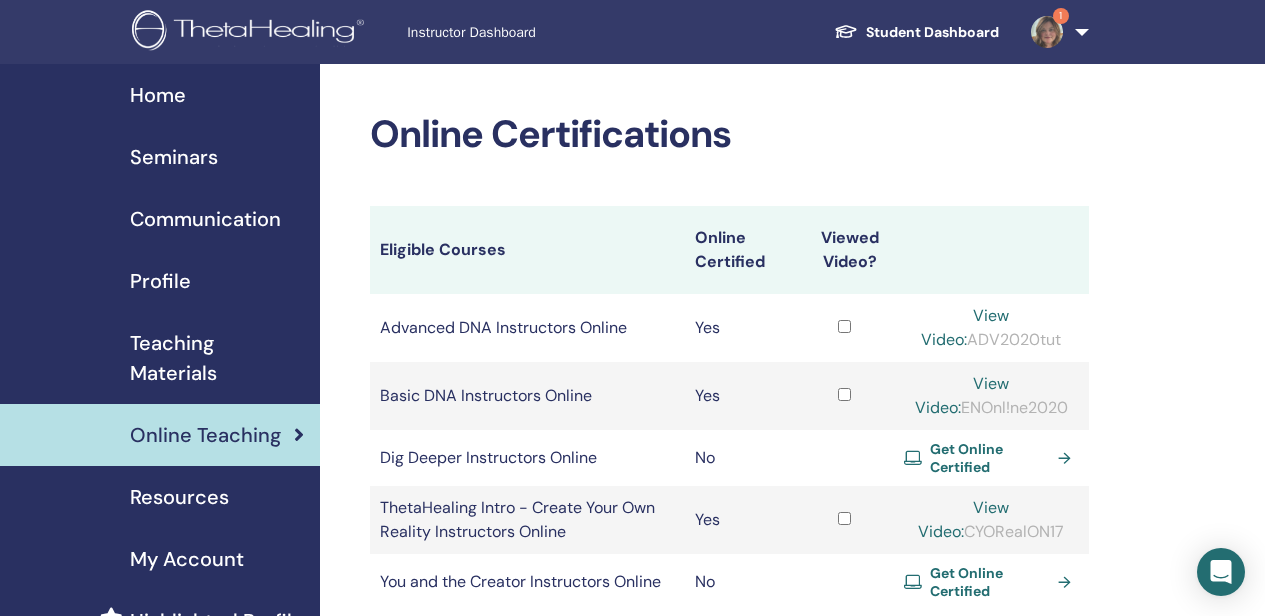scroll, scrollTop: 0, scrollLeft: 0, axis: both 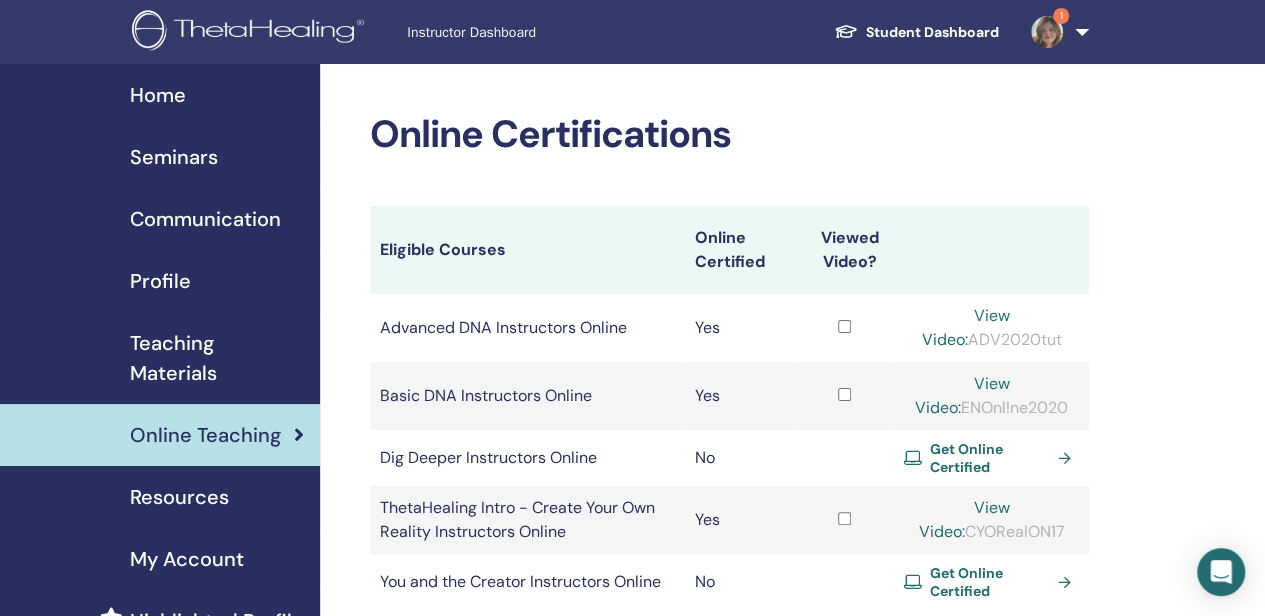 click on "Seminars" at bounding box center [174, 157] 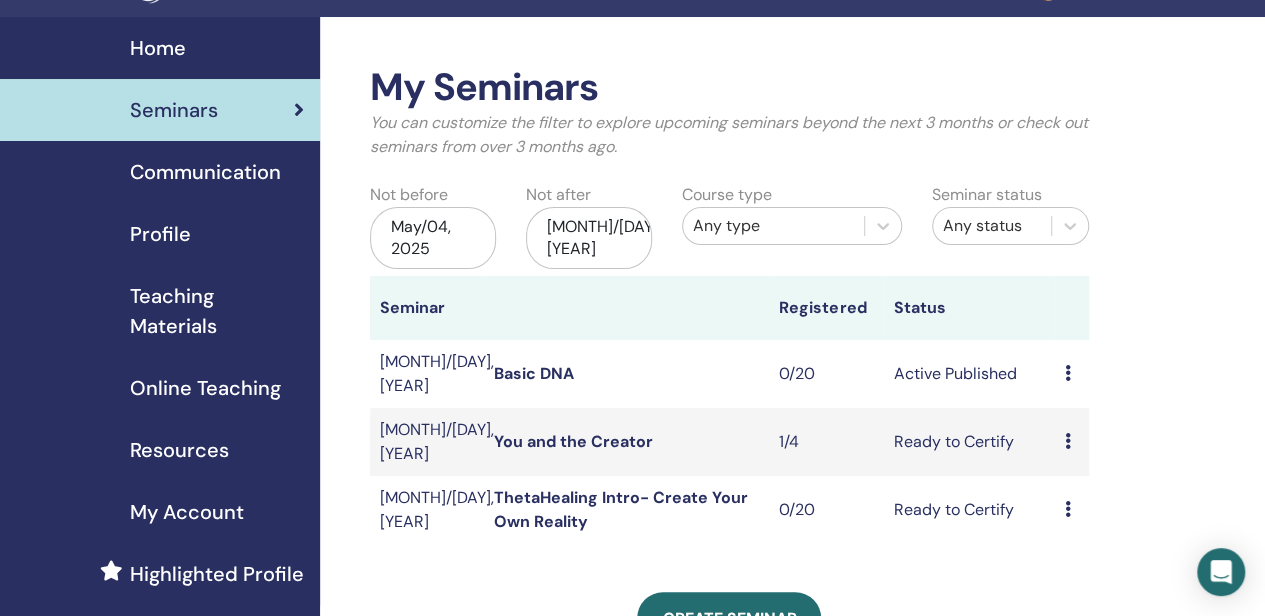 scroll, scrollTop: 84, scrollLeft: 0, axis: vertical 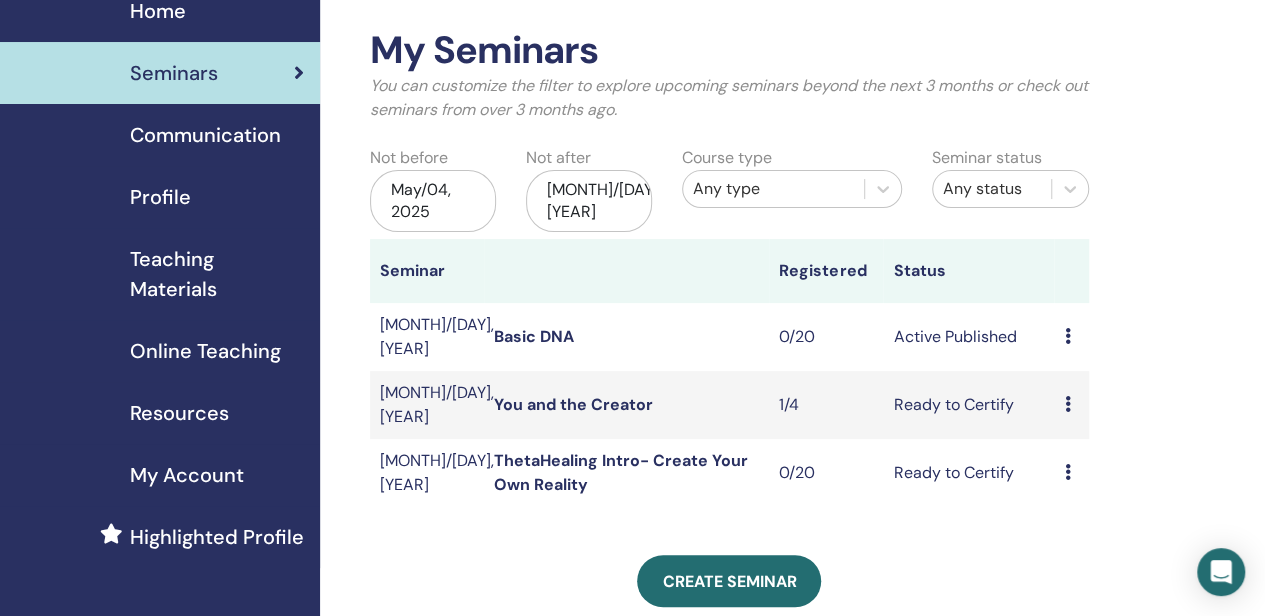 click on "Preview Edit Attendees Cancel" at bounding box center (1071, 405) 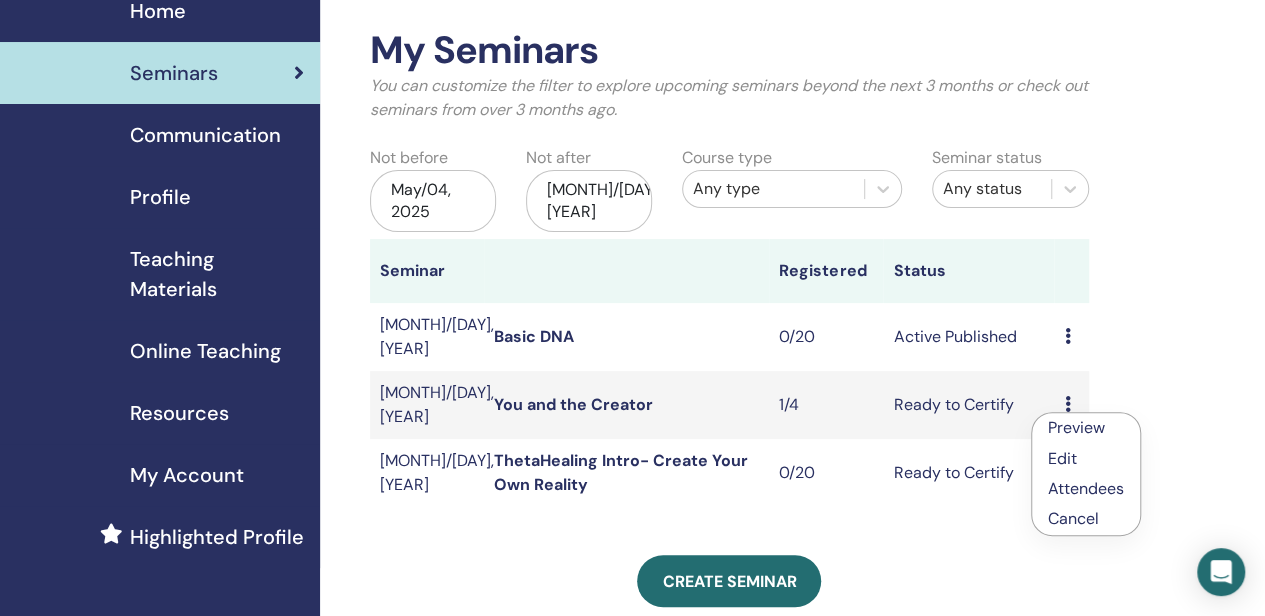 click on "Preview" at bounding box center [1076, 427] 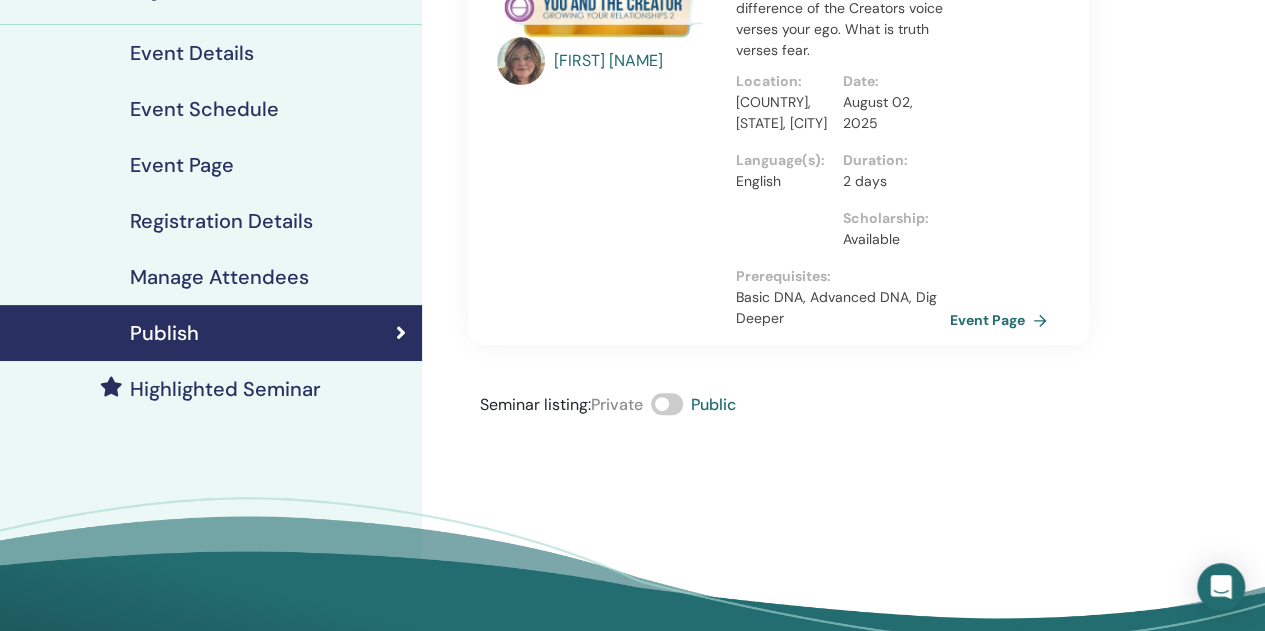 scroll, scrollTop: 214, scrollLeft: 0, axis: vertical 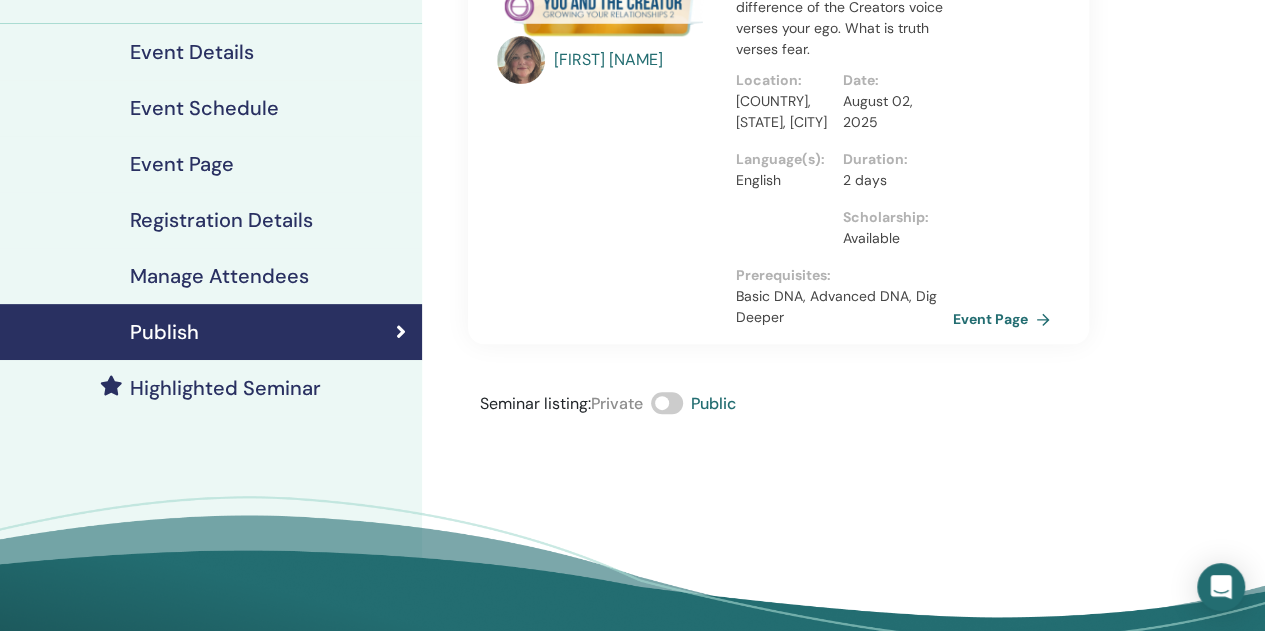 click on "Event Page" at bounding box center (1005, 319) 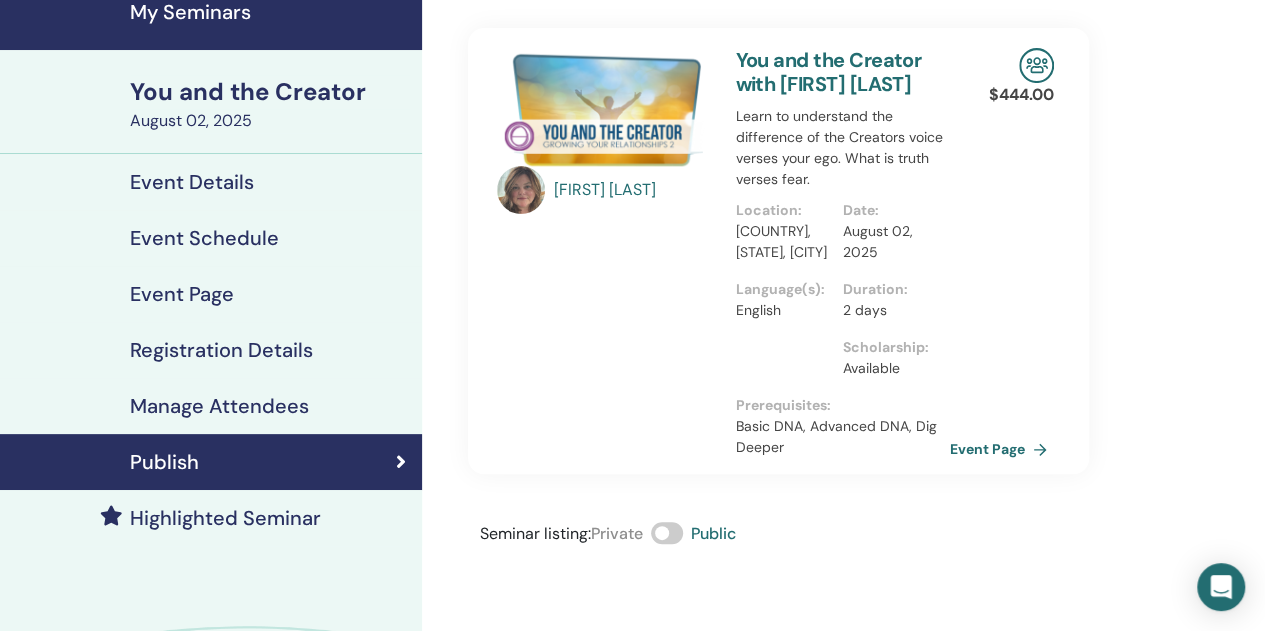 scroll, scrollTop: 84, scrollLeft: 0, axis: vertical 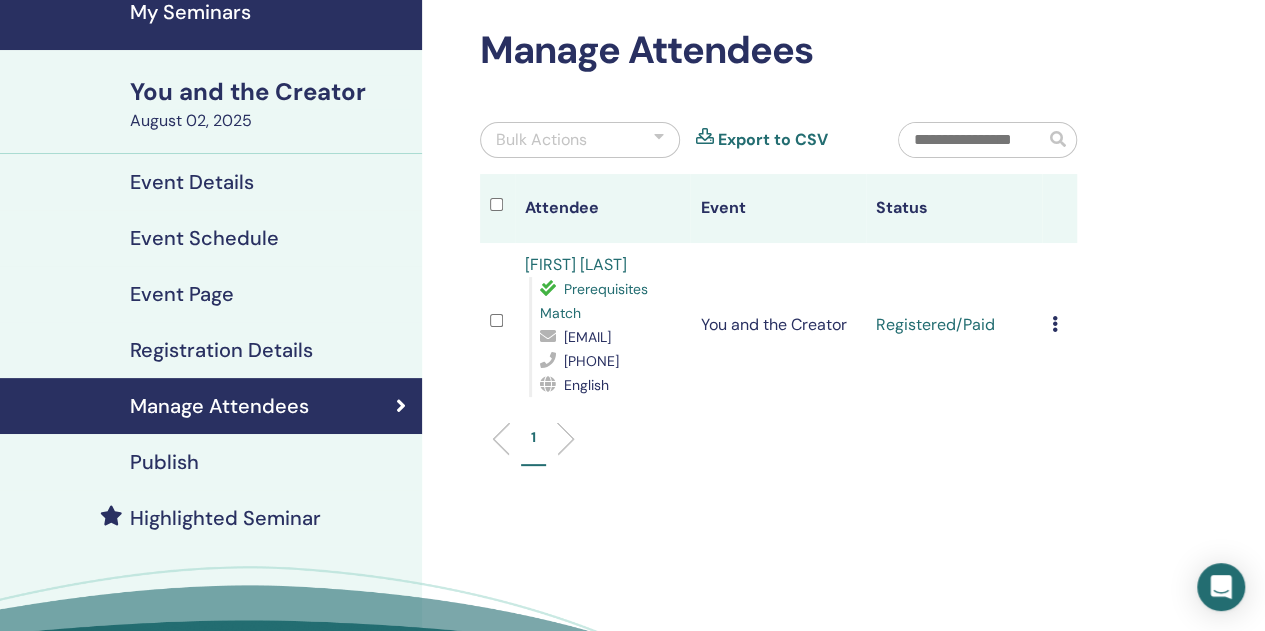 click on "Cancel Registration Do not auto-certify Mark as Paid Mark as Unpaid Mark as Absent Complete and Certify Download Certificate" at bounding box center (1059, 325) 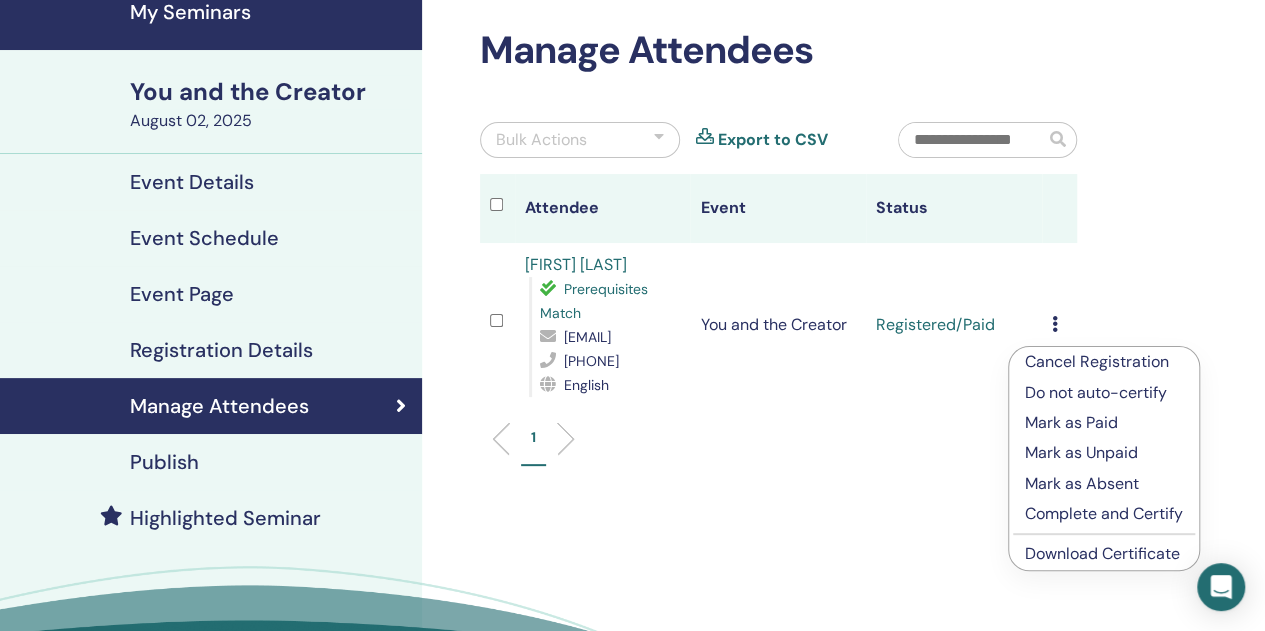 click on "Complete and Certify" at bounding box center [1104, 514] 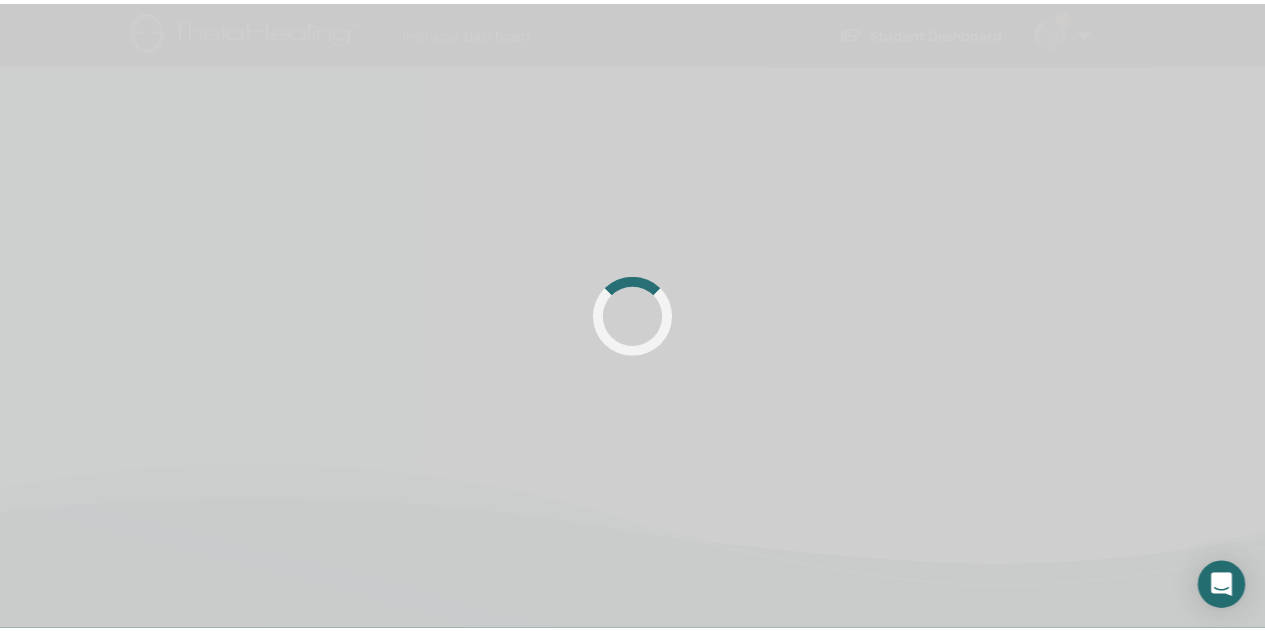 scroll, scrollTop: 84, scrollLeft: 0, axis: vertical 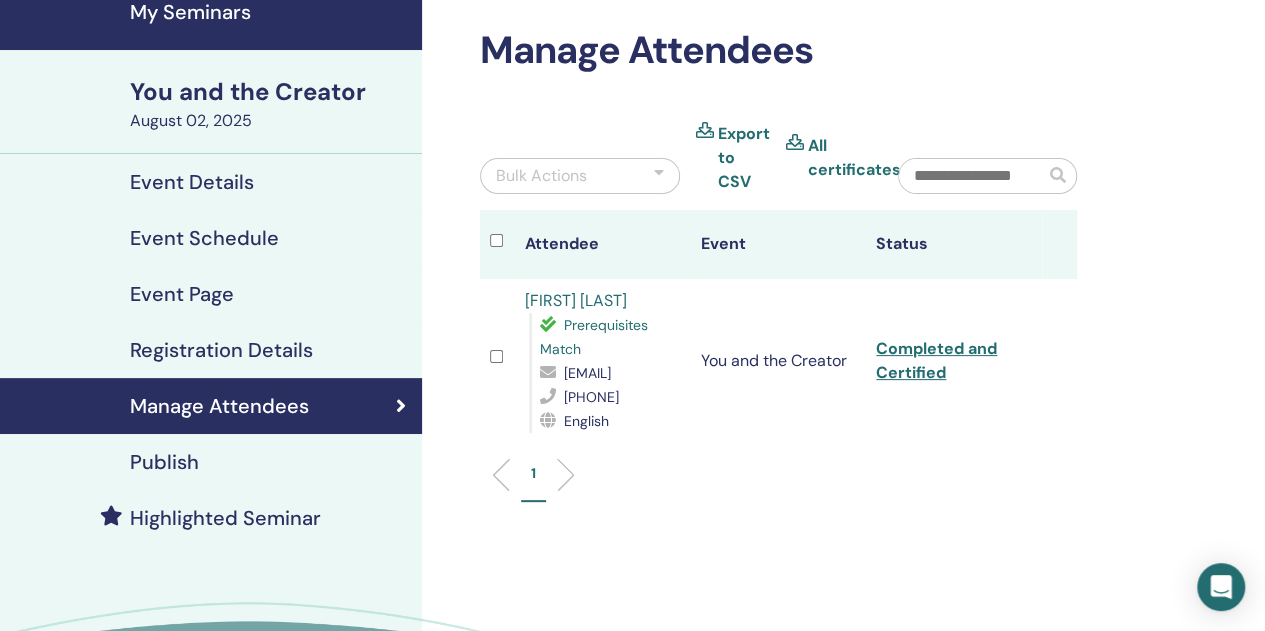 click on "All certificates" at bounding box center (854, 158) 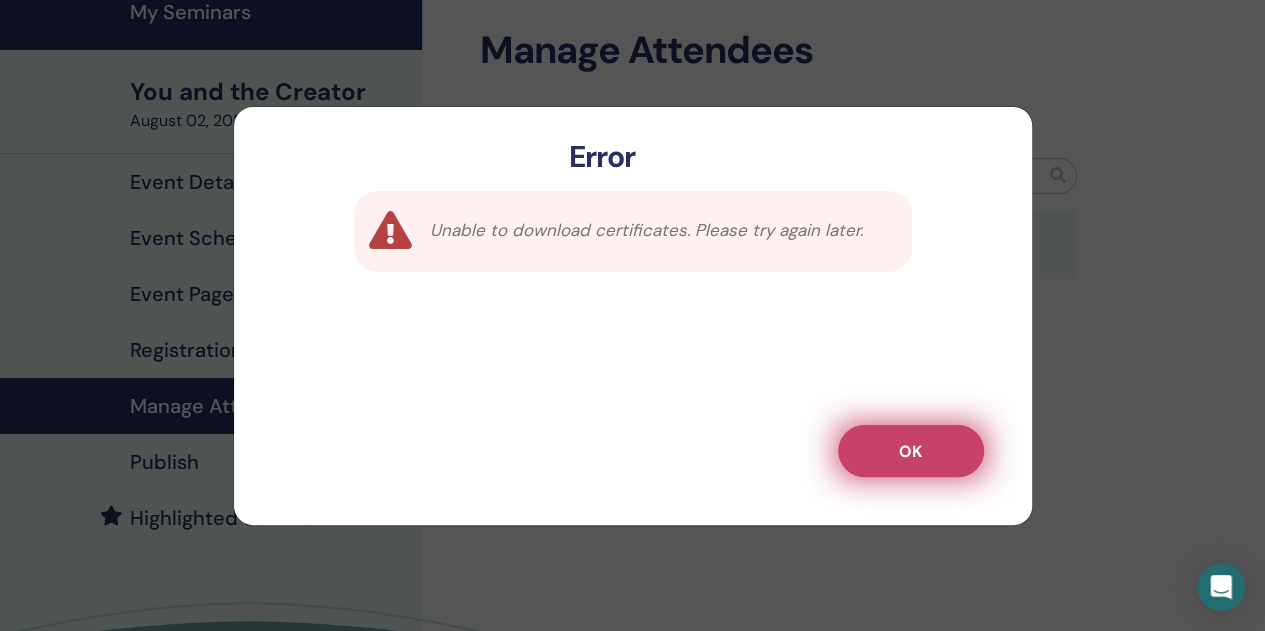 click on "OK" at bounding box center (911, 451) 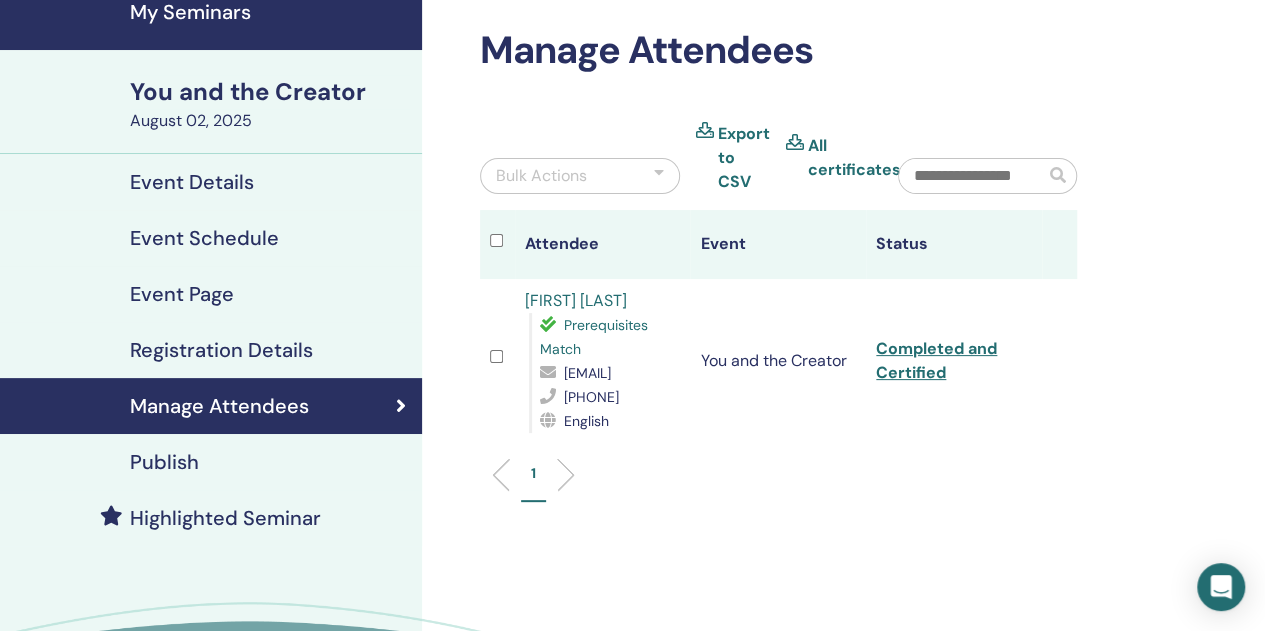 click on "Completed and Certified" at bounding box center (936, 360) 